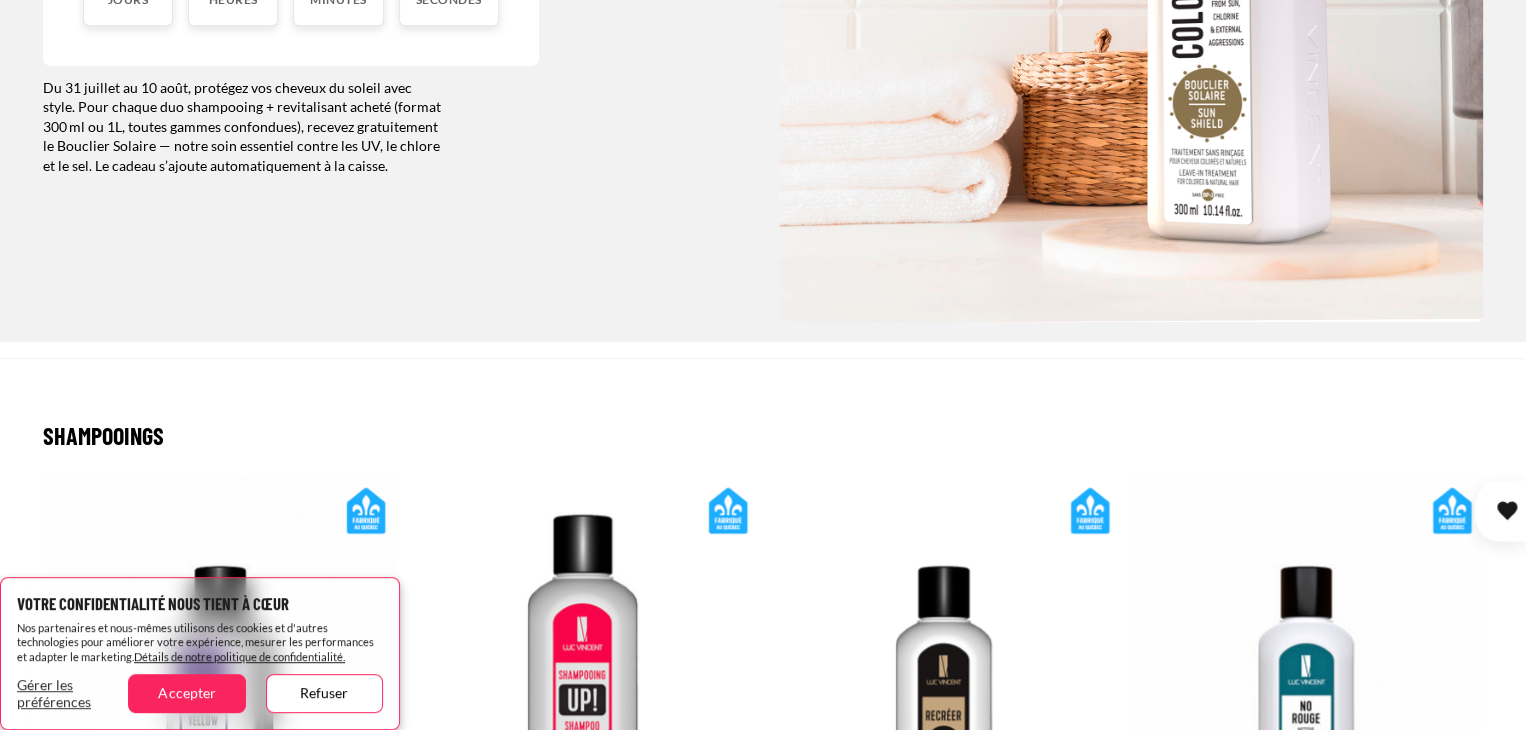 scroll, scrollTop: 700, scrollLeft: 0, axis: vertical 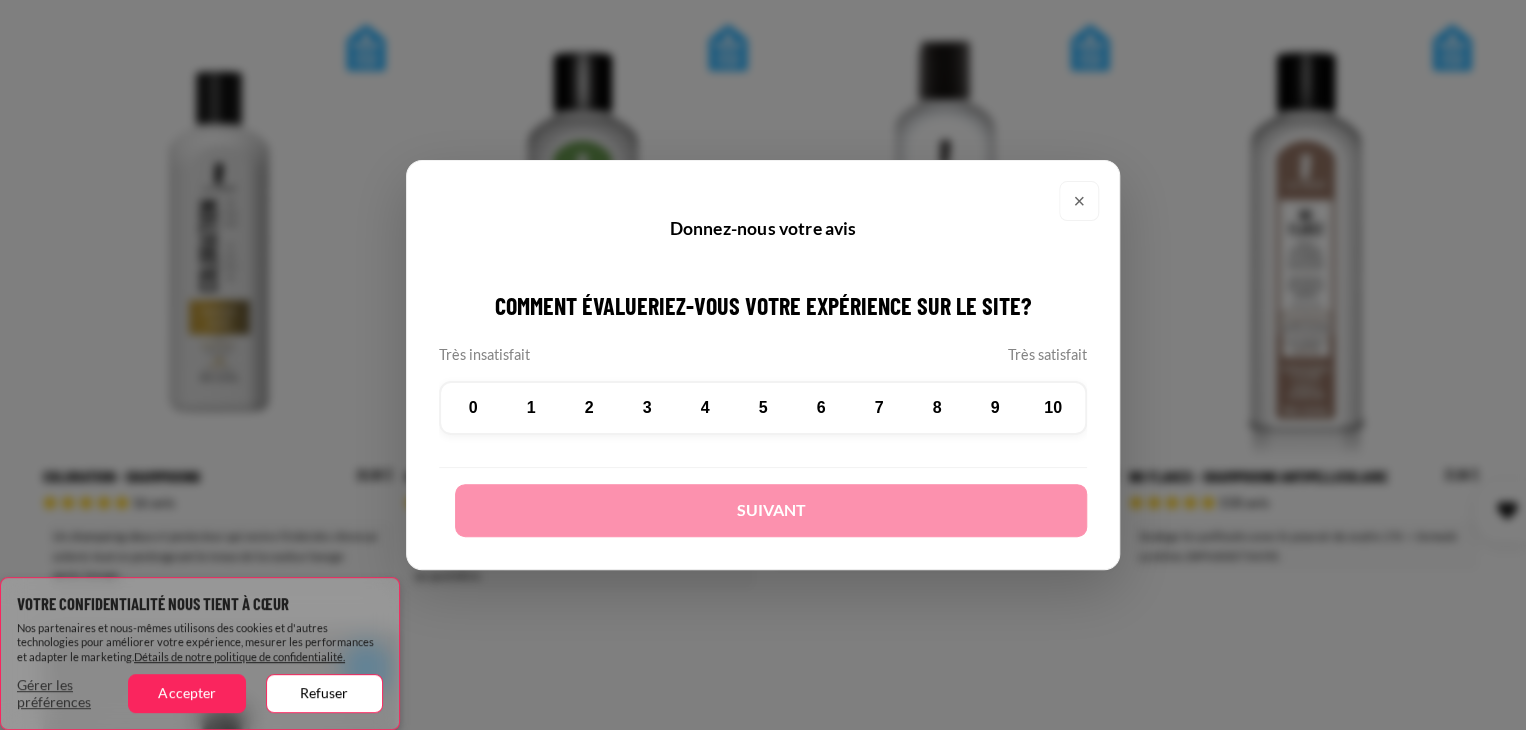 drag, startPoint x: 1080, startPoint y: 201, endPoint x: 1070, endPoint y: 217, distance: 18.867962 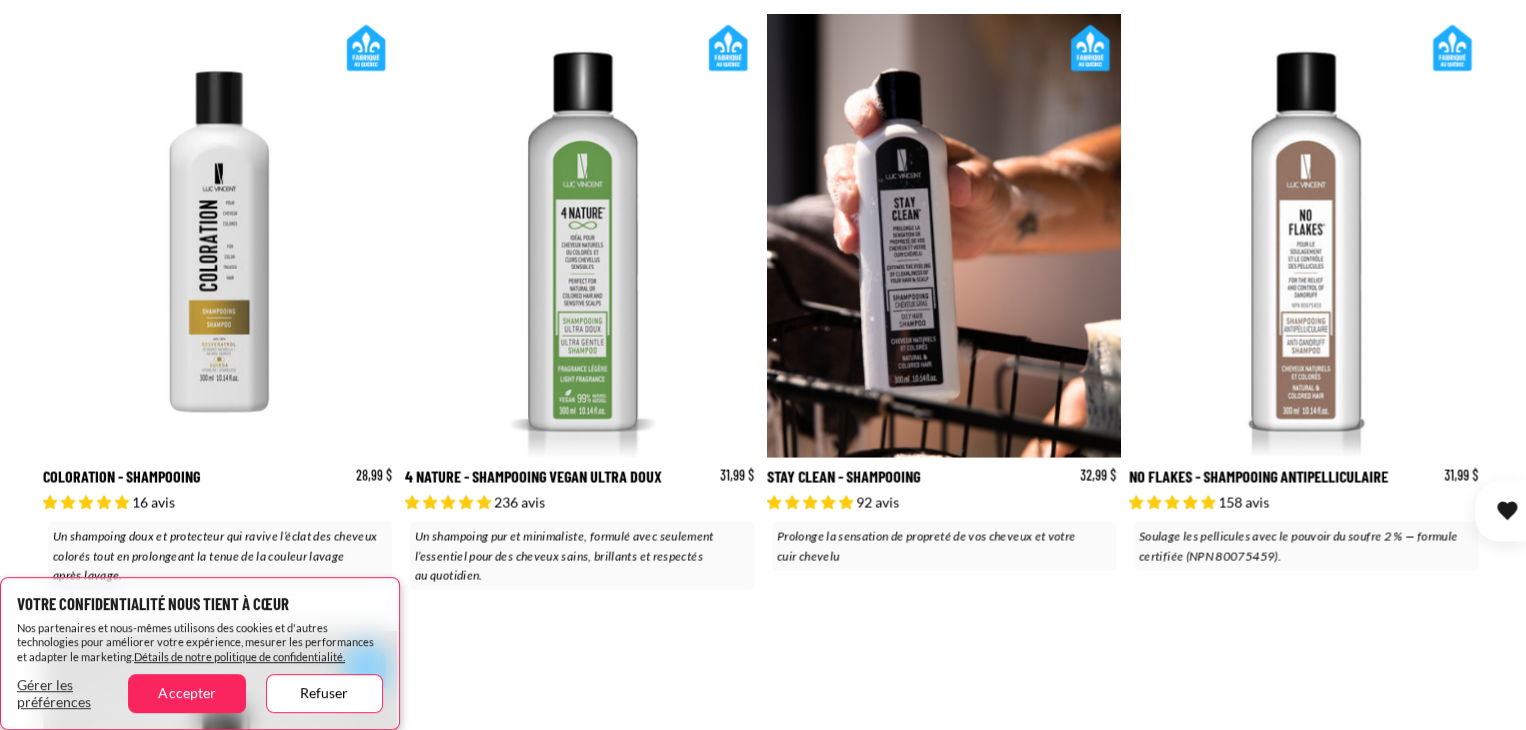 scroll, scrollTop: 0, scrollLeft: 0, axis: both 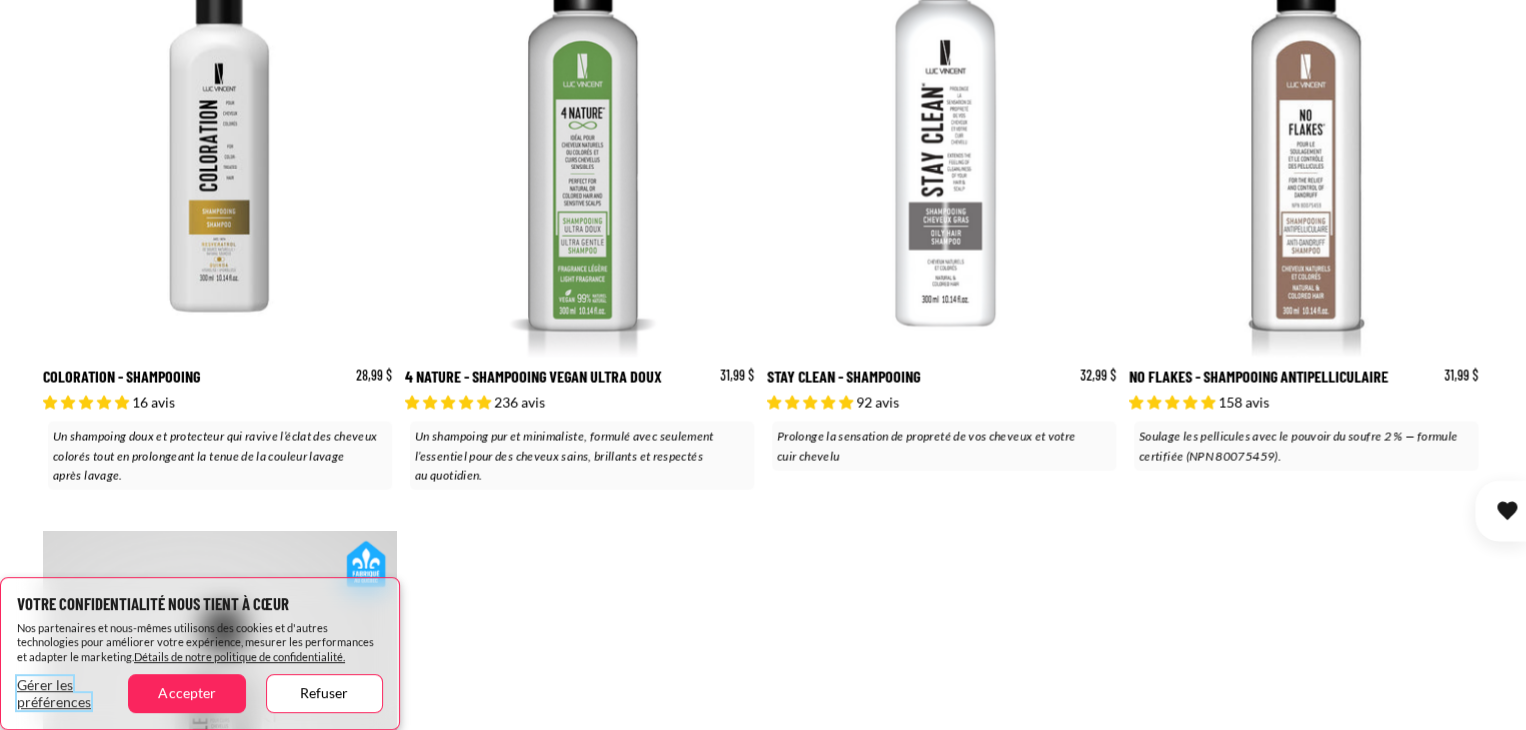 click on "Gérer les préférences" at bounding box center [54, 693] 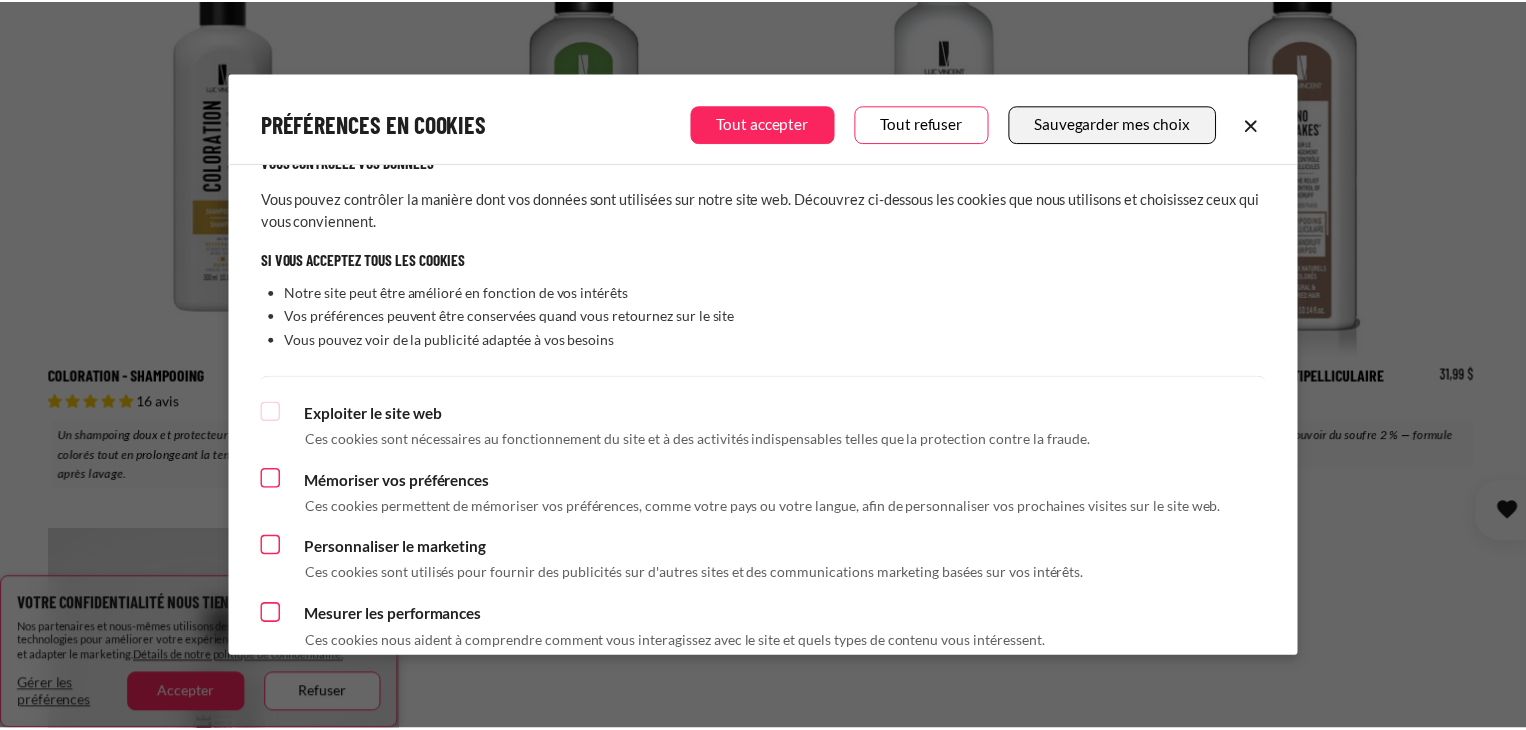 scroll, scrollTop: 56, scrollLeft: 0, axis: vertical 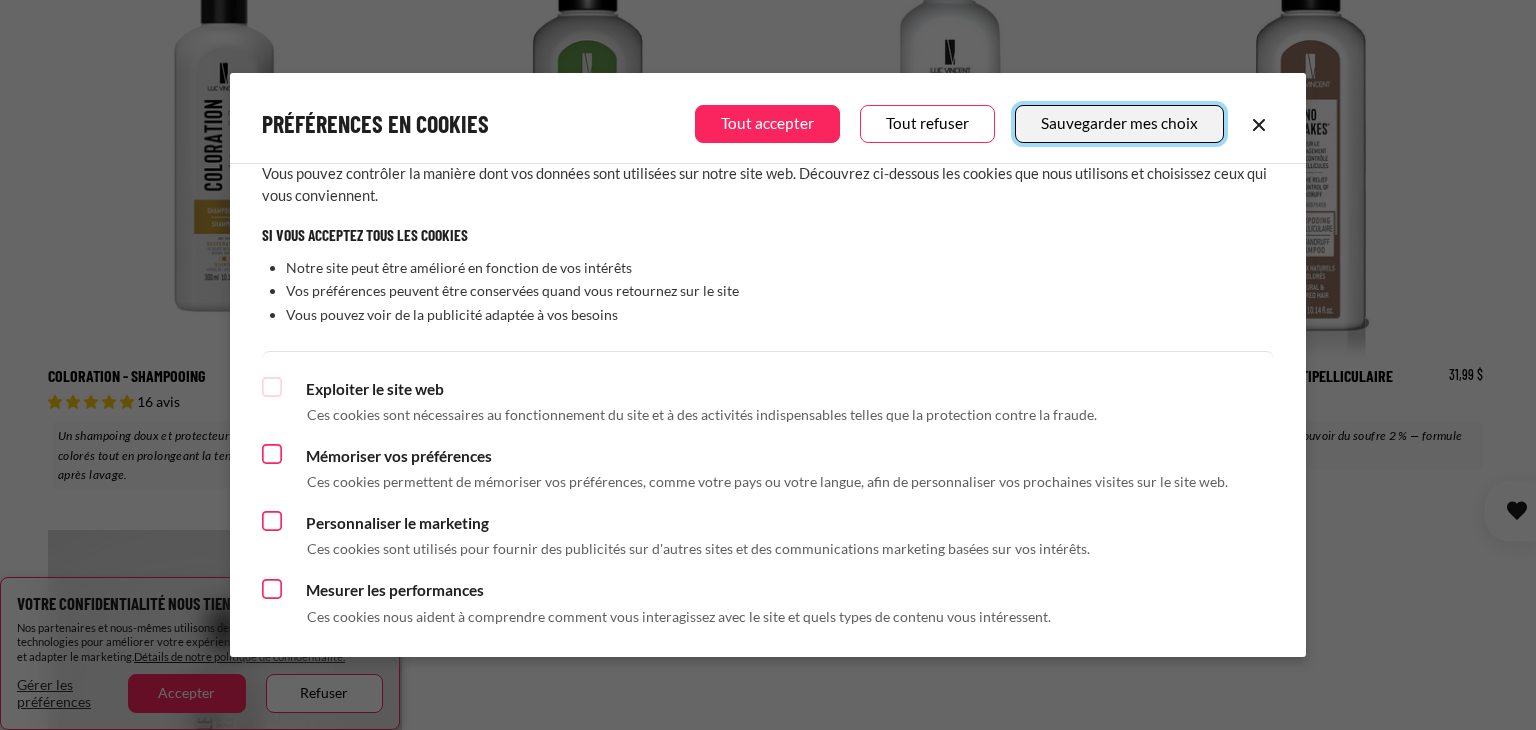 click on "Sauvegarder mes choix" at bounding box center (1119, 124) 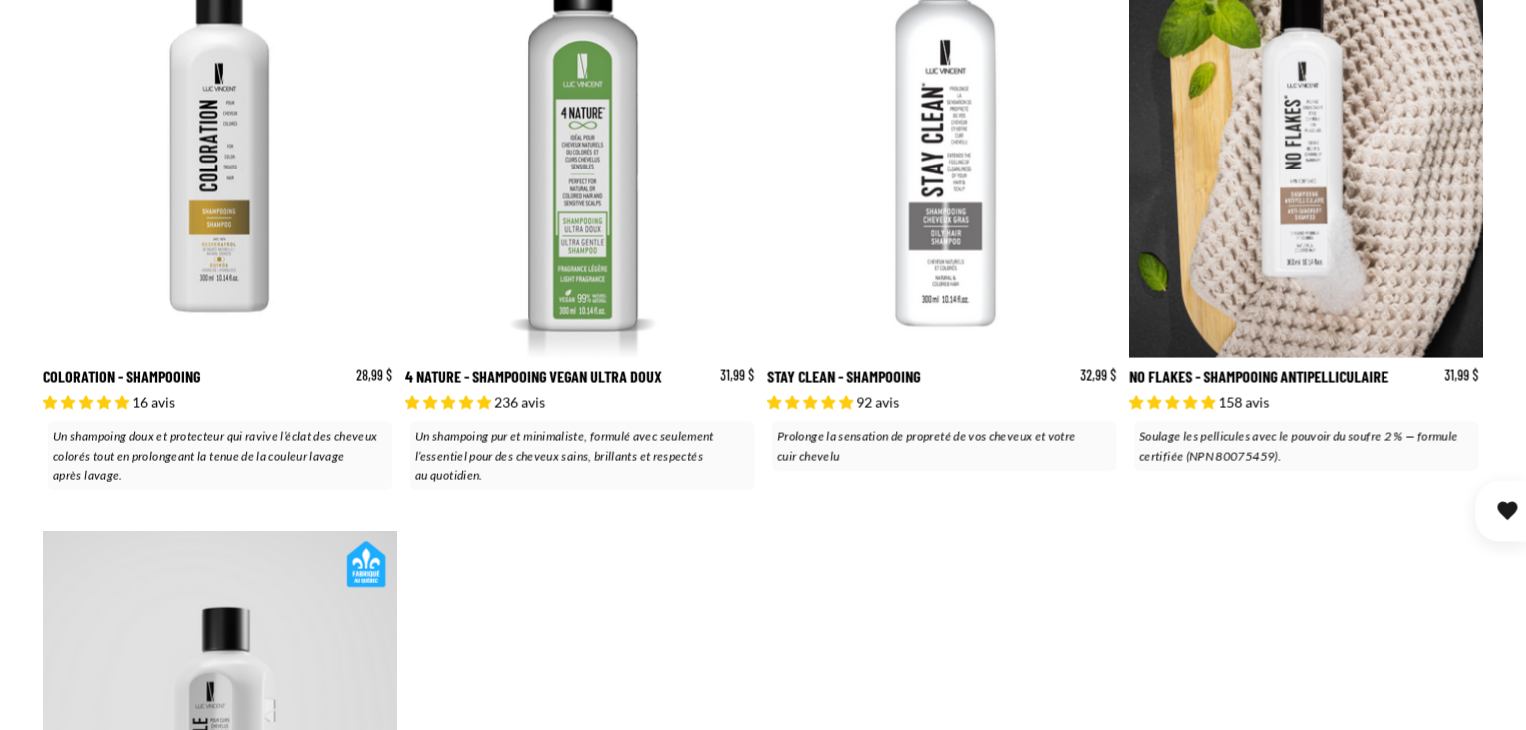 scroll, scrollTop: 0, scrollLeft: 0, axis: both 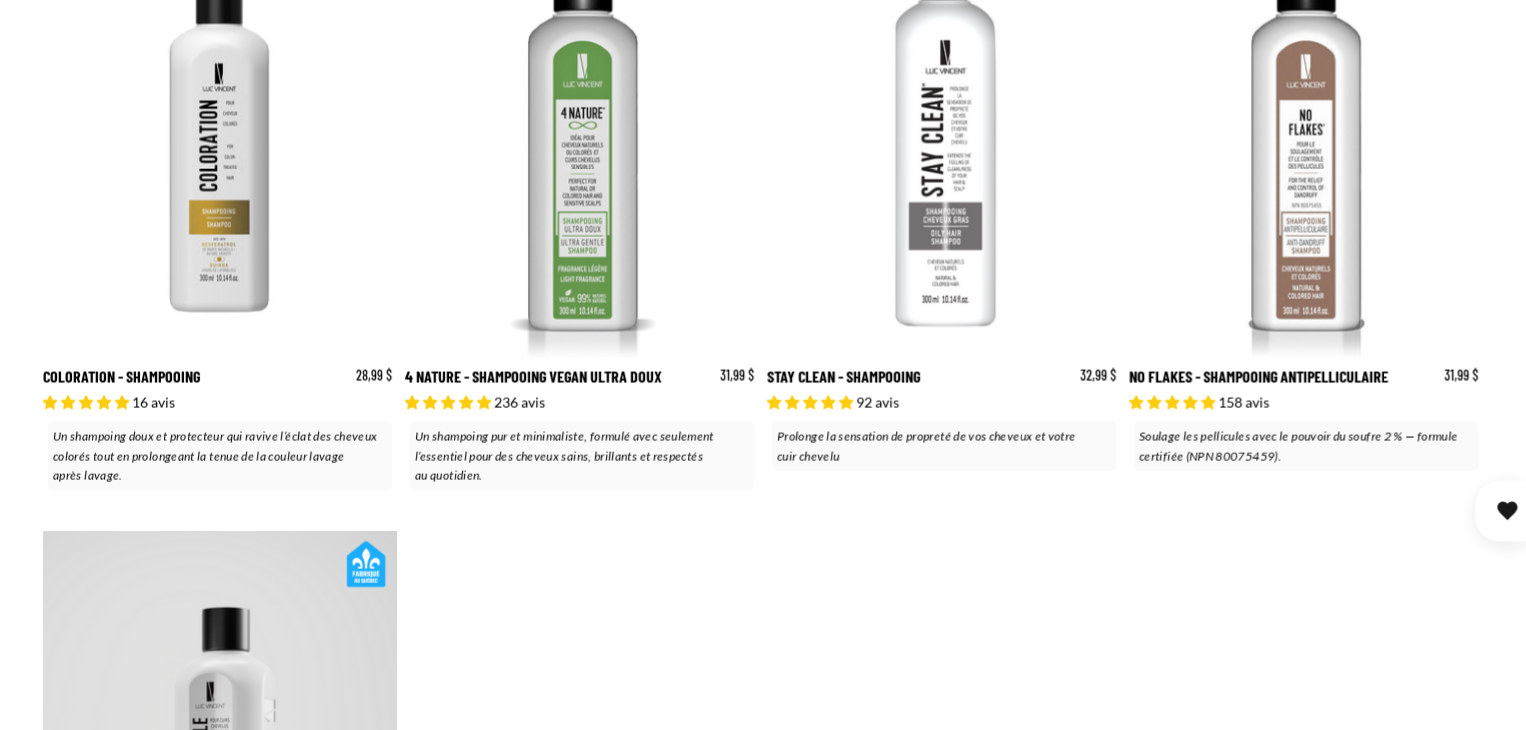 click on "Coloration - Shampooing" at bounding box center (220, 204) 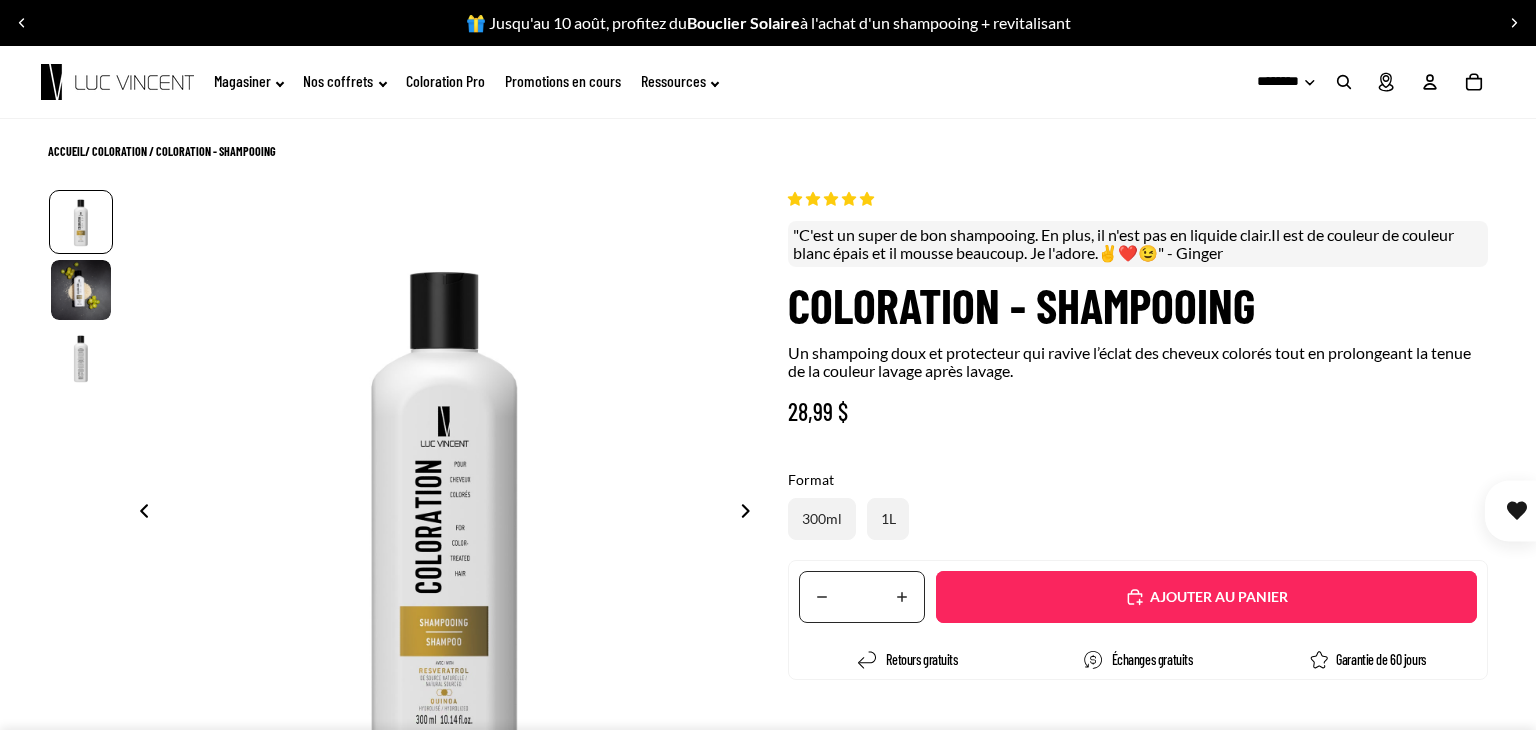 scroll, scrollTop: 0, scrollLeft: 0, axis: both 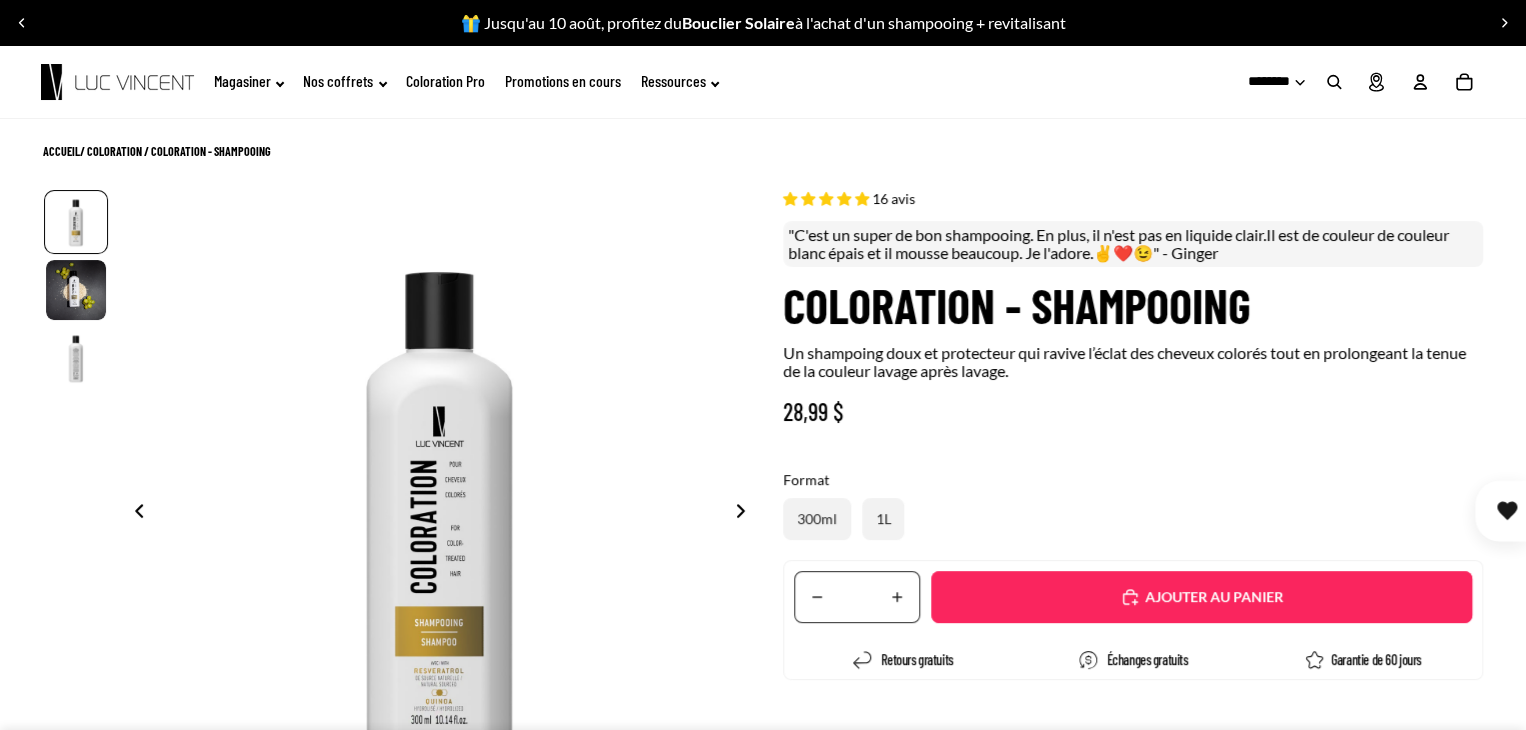 select on "**********" 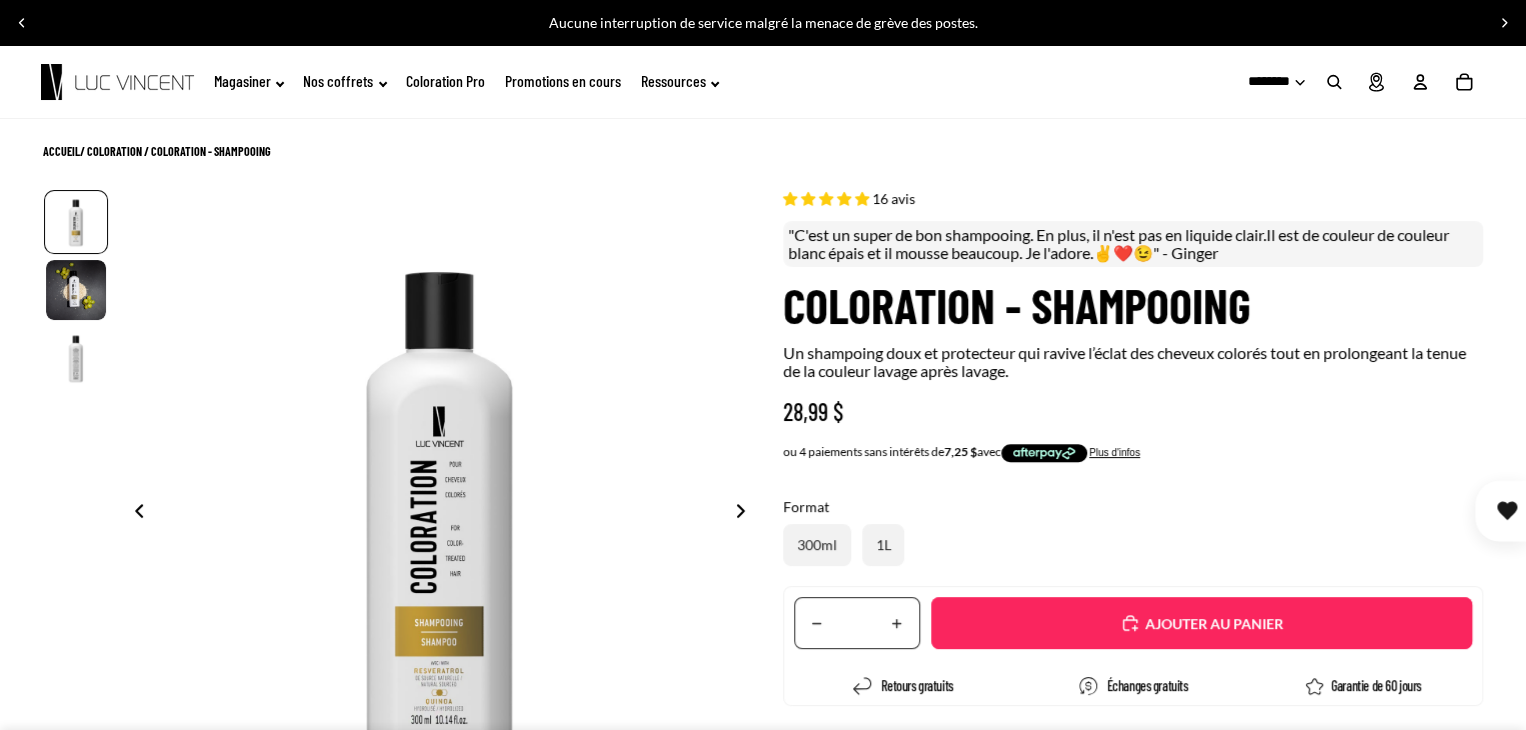 click on "Ajouté" at bounding box center [1201, 623] 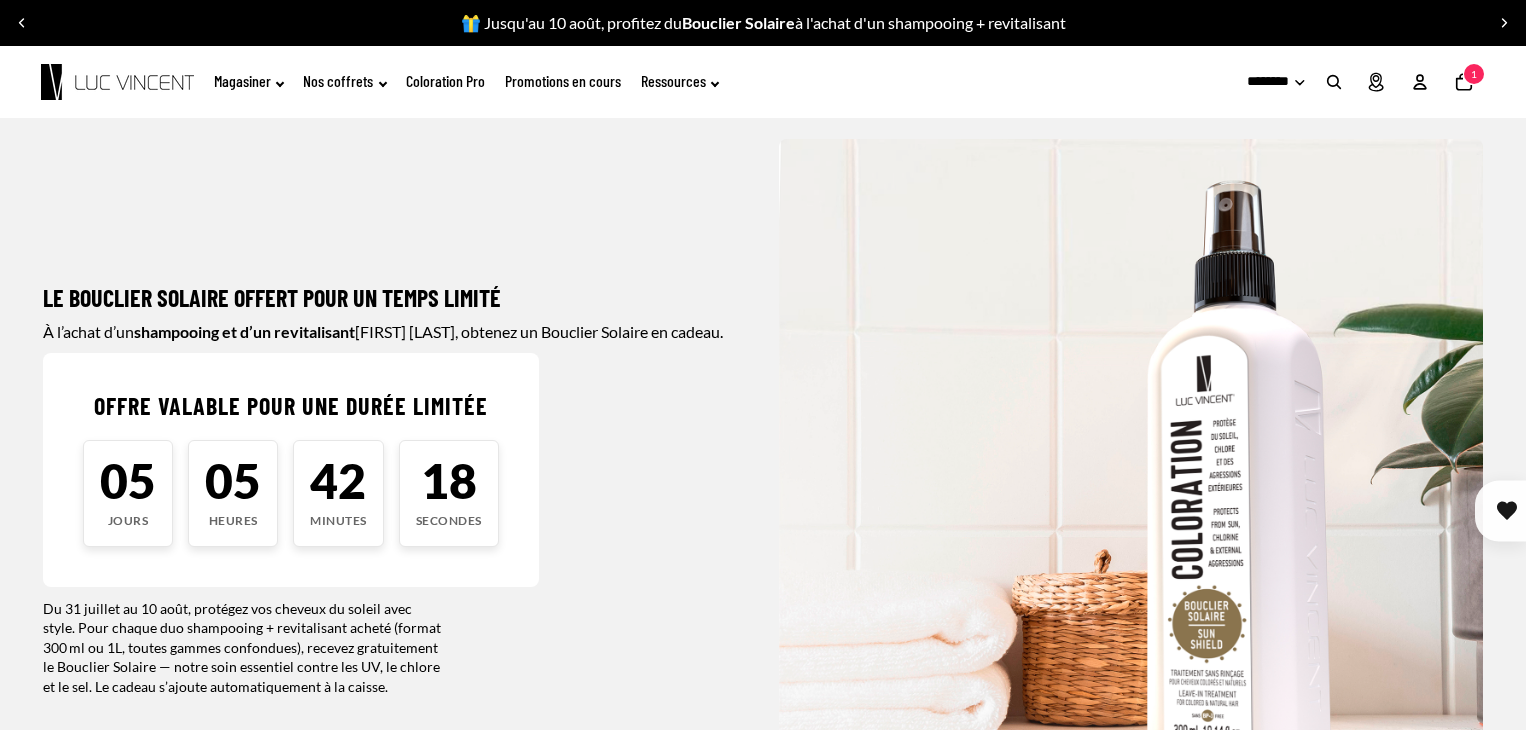 scroll, scrollTop: 3024, scrollLeft: 0, axis: vertical 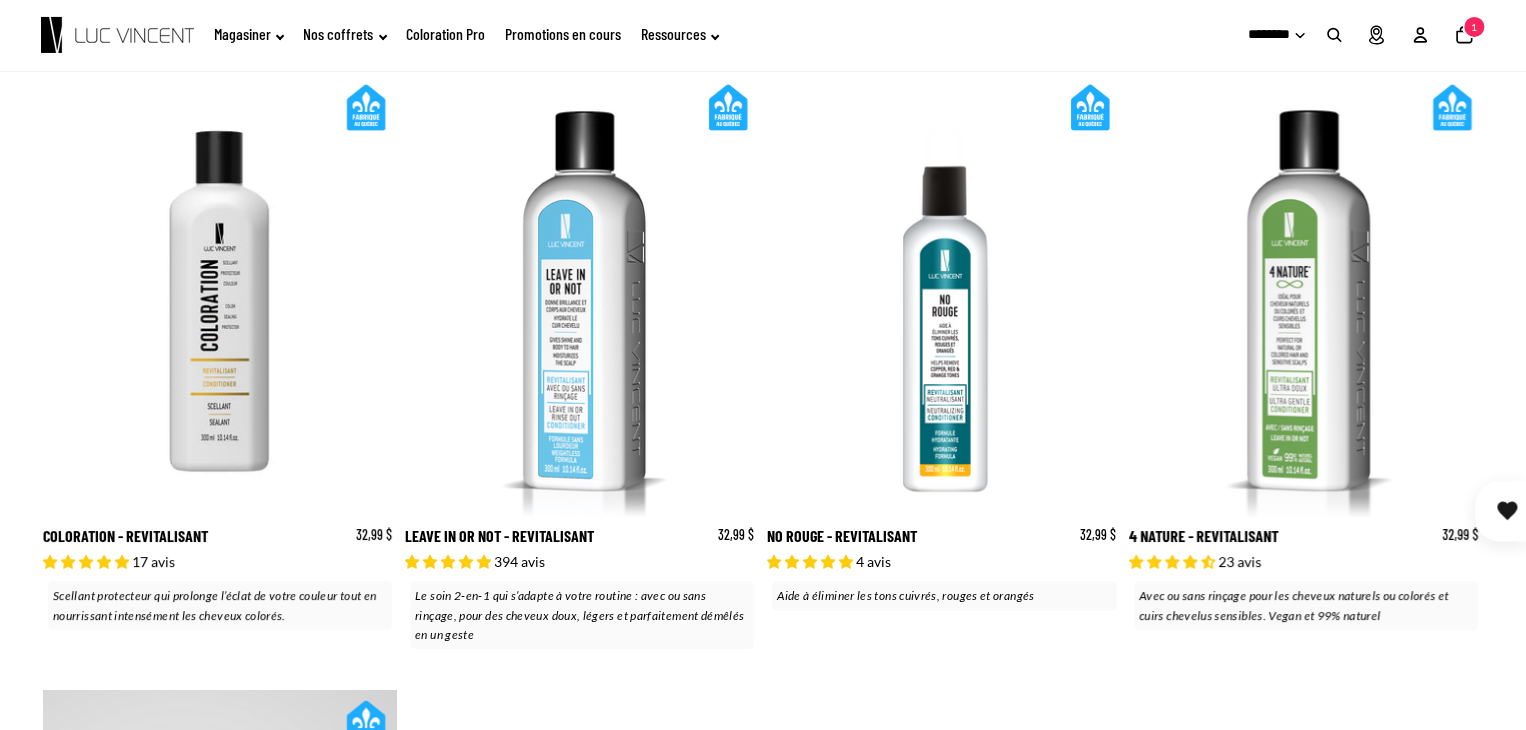 click on "Coloration - Revitalisant" at bounding box center (220, 364) 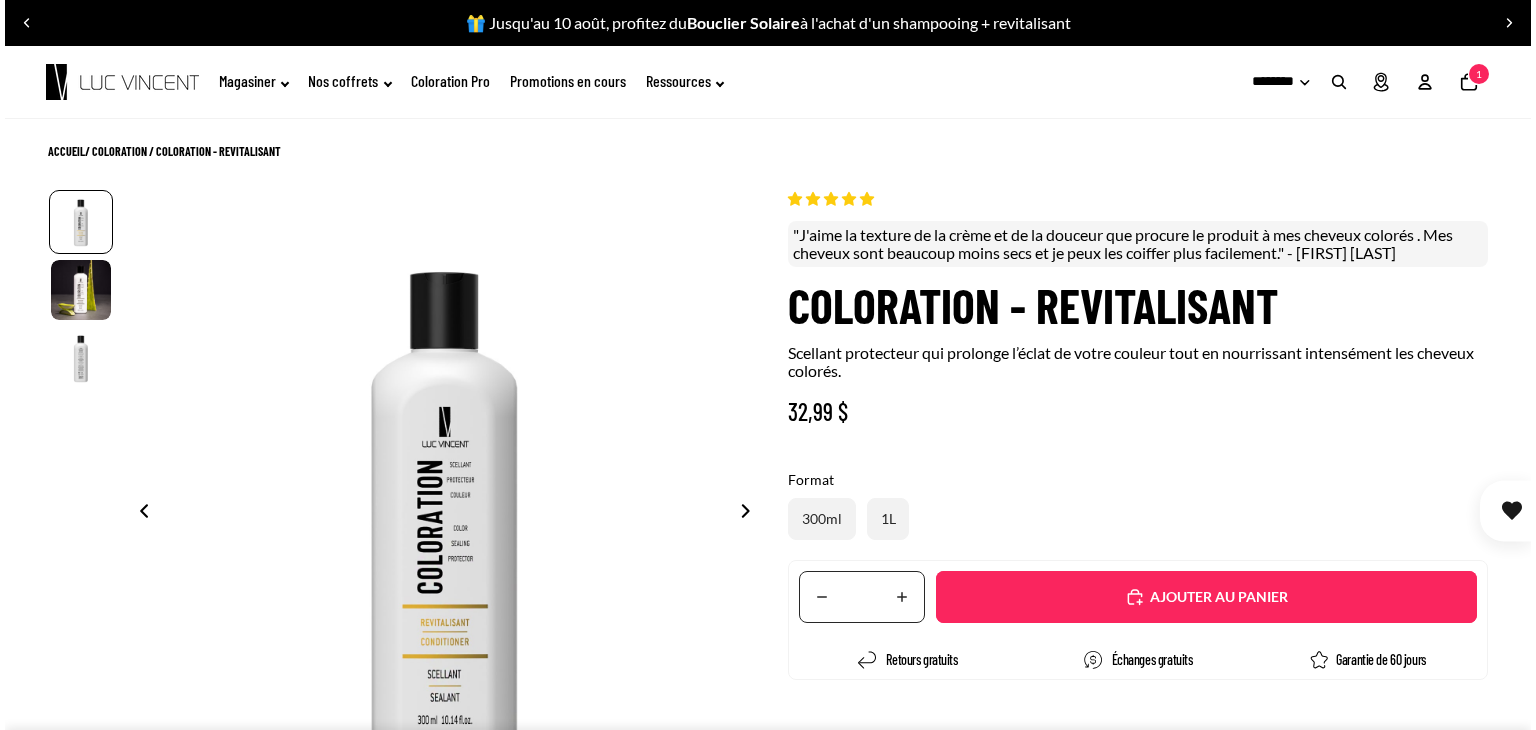 scroll, scrollTop: 0, scrollLeft: 0, axis: both 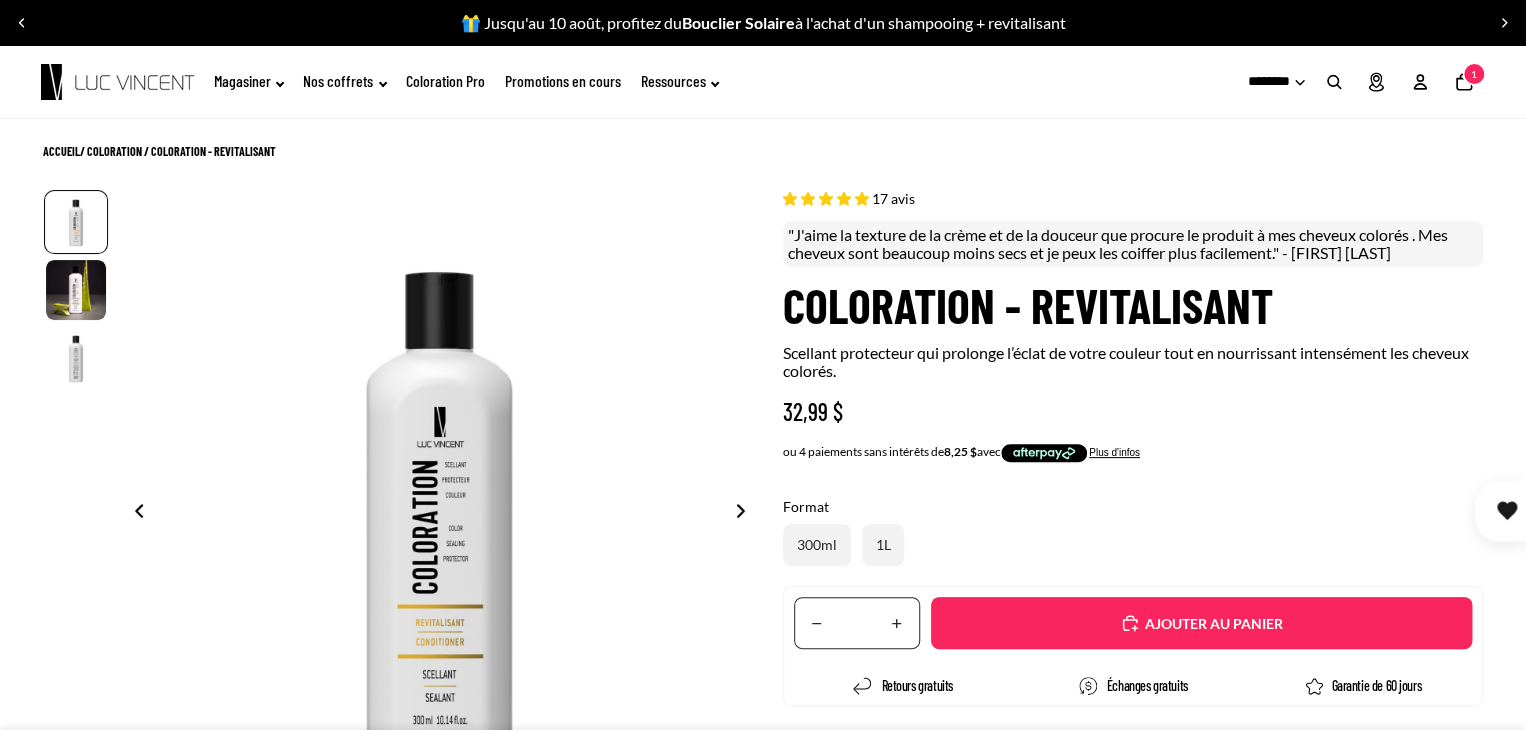 select on "**********" 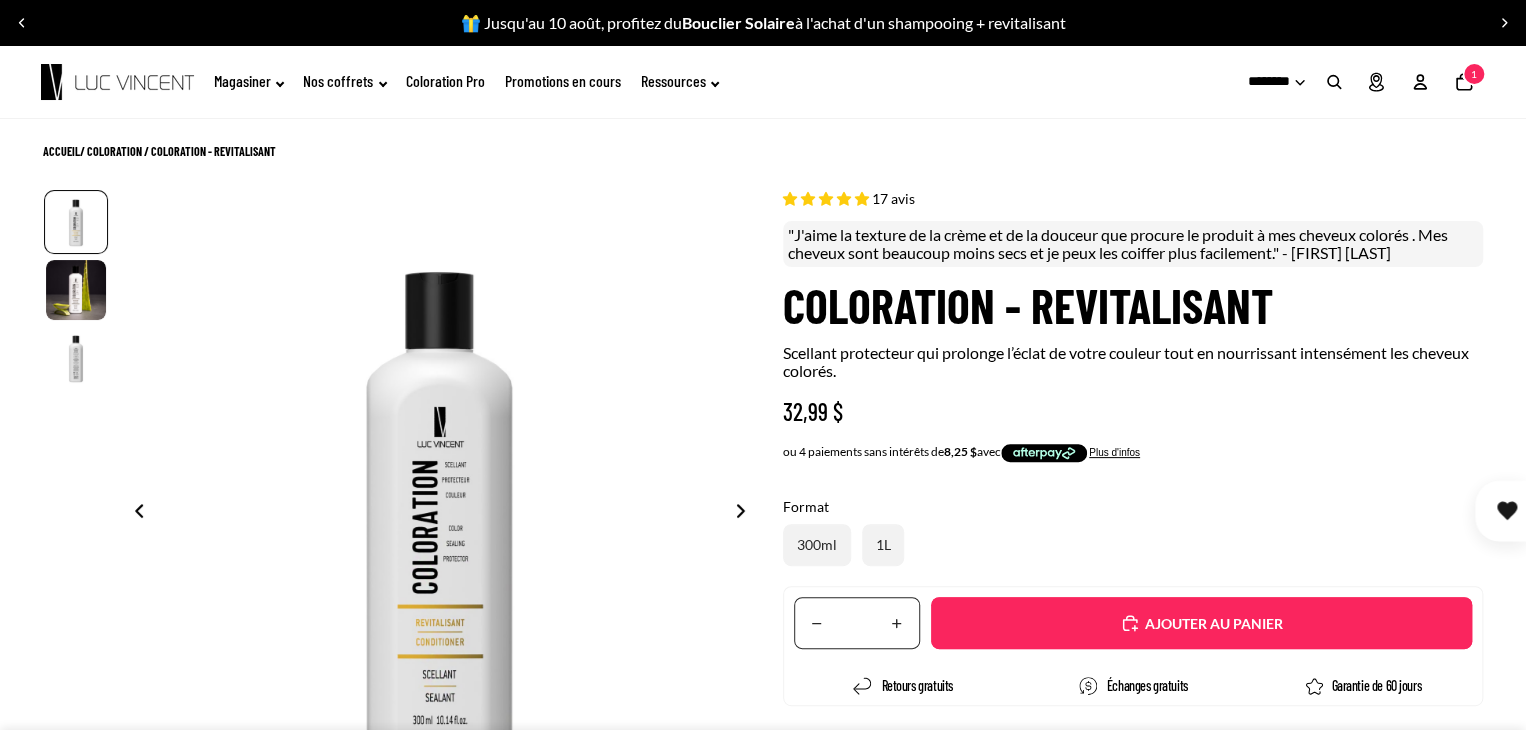 click on "Ajouté" at bounding box center (1211, 624) 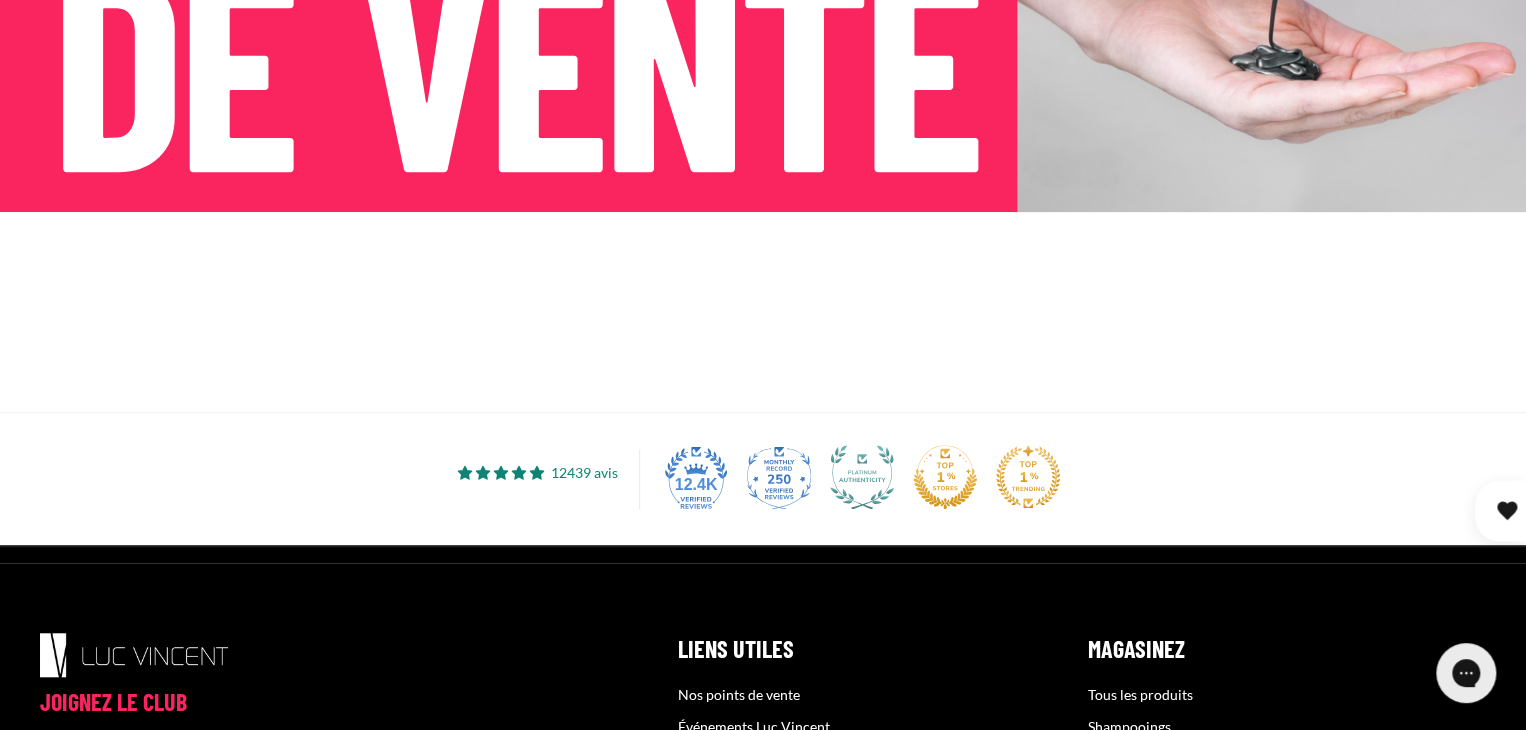 scroll, scrollTop: 500, scrollLeft: 0, axis: vertical 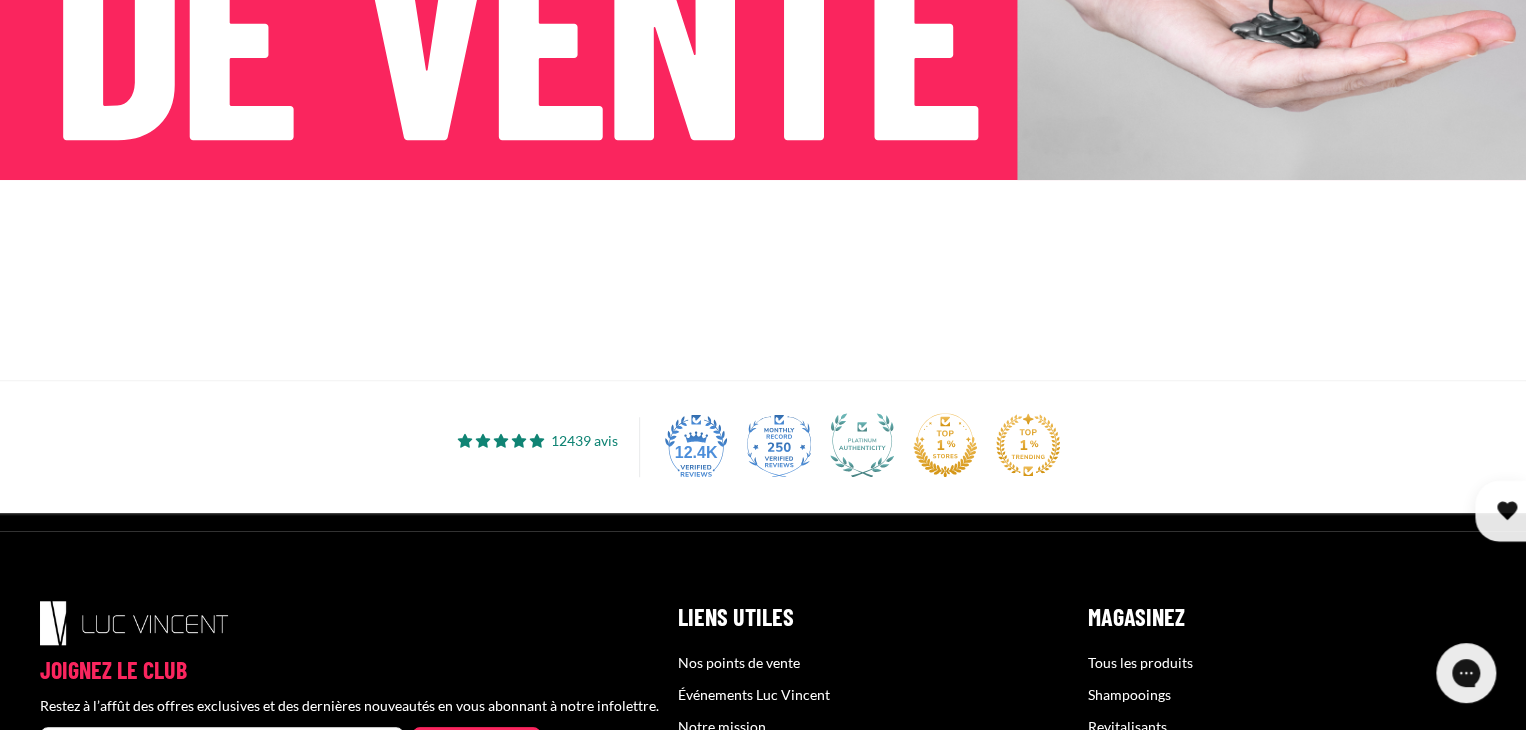 click at bounding box center [763, 280] 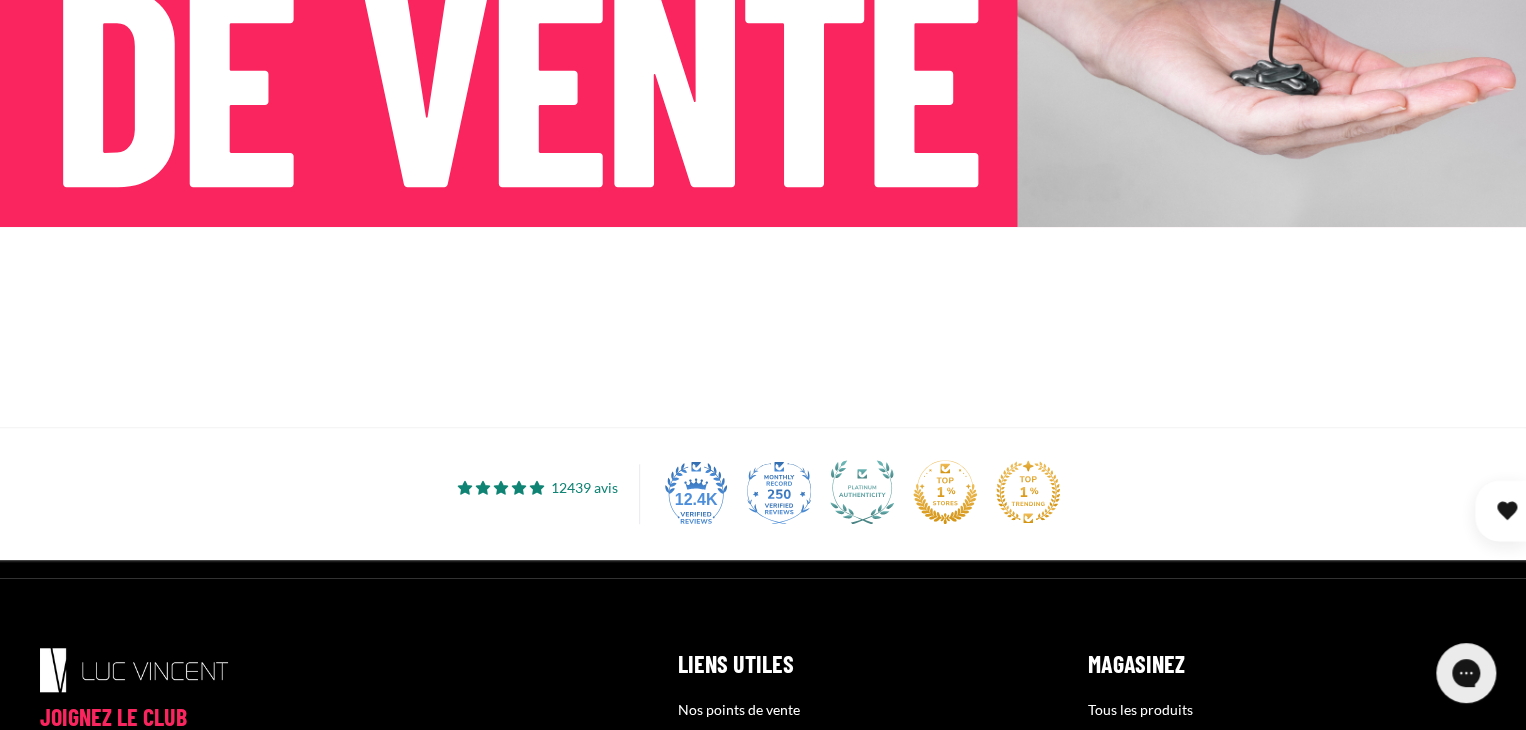 scroll, scrollTop: 500, scrollLeft: 0, axis: vertical 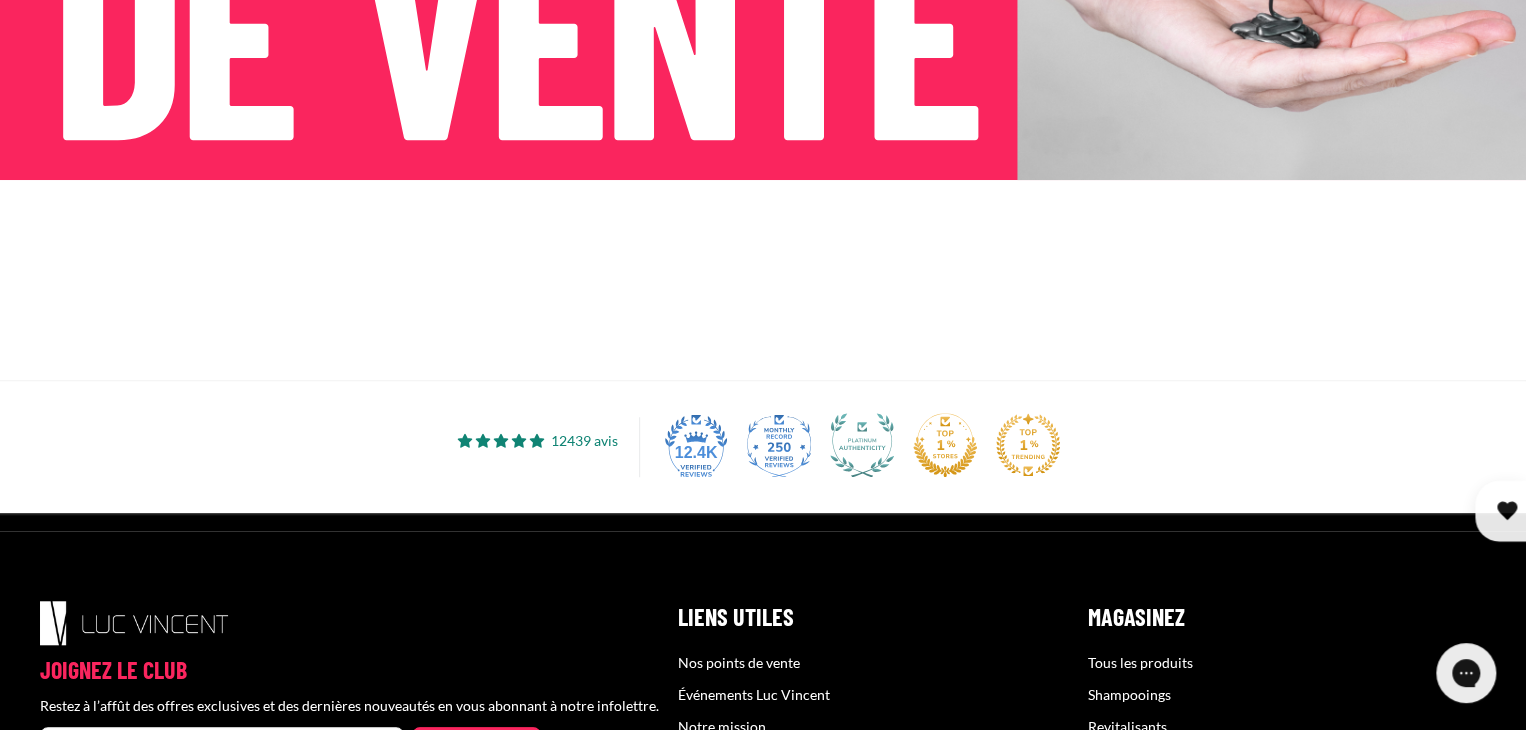 click at bounding box center (763, 280) 